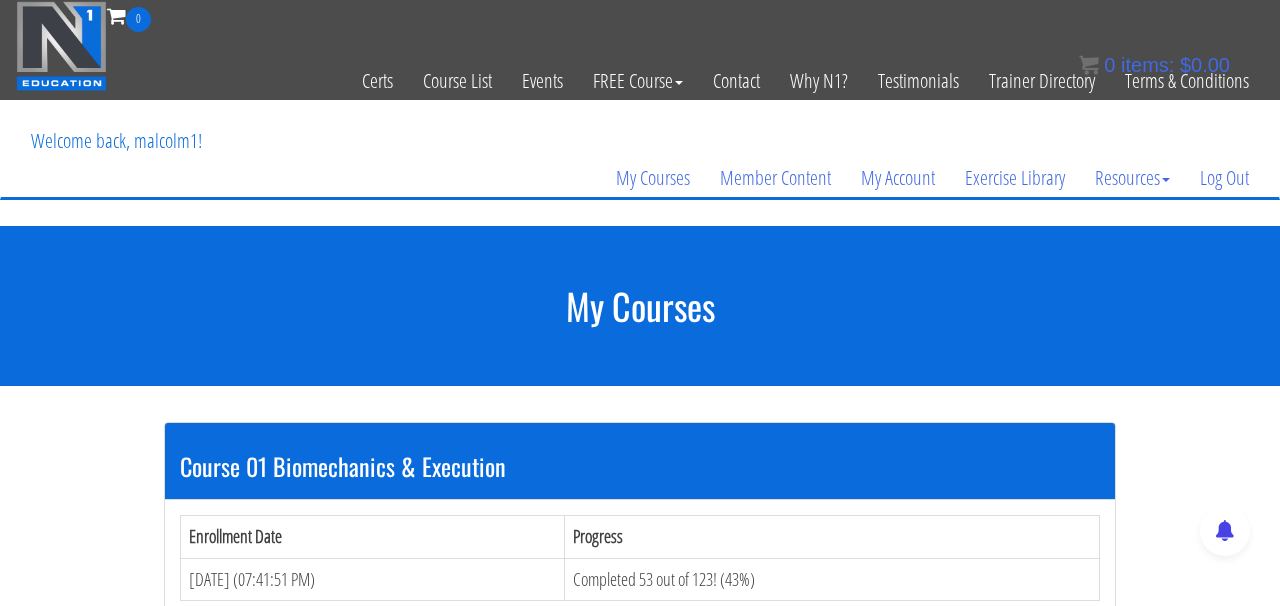 scroll, scrollTop: 0, scrollLeft: 0, axis: both 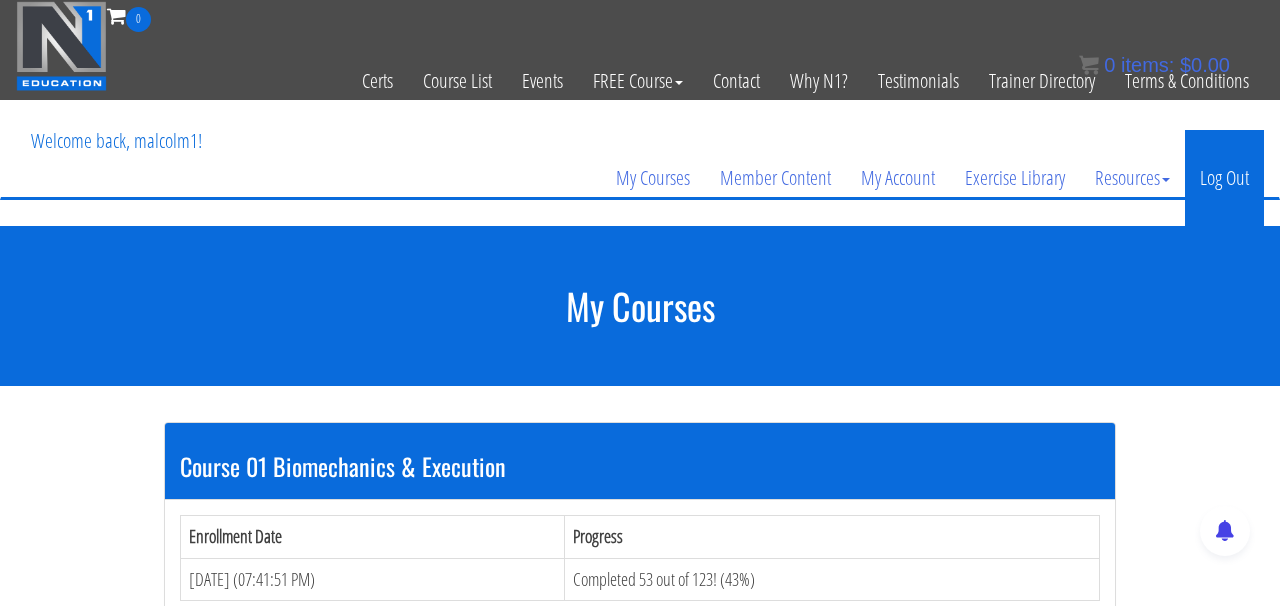 click on "Log Out" at bounding box center (1224, 178) 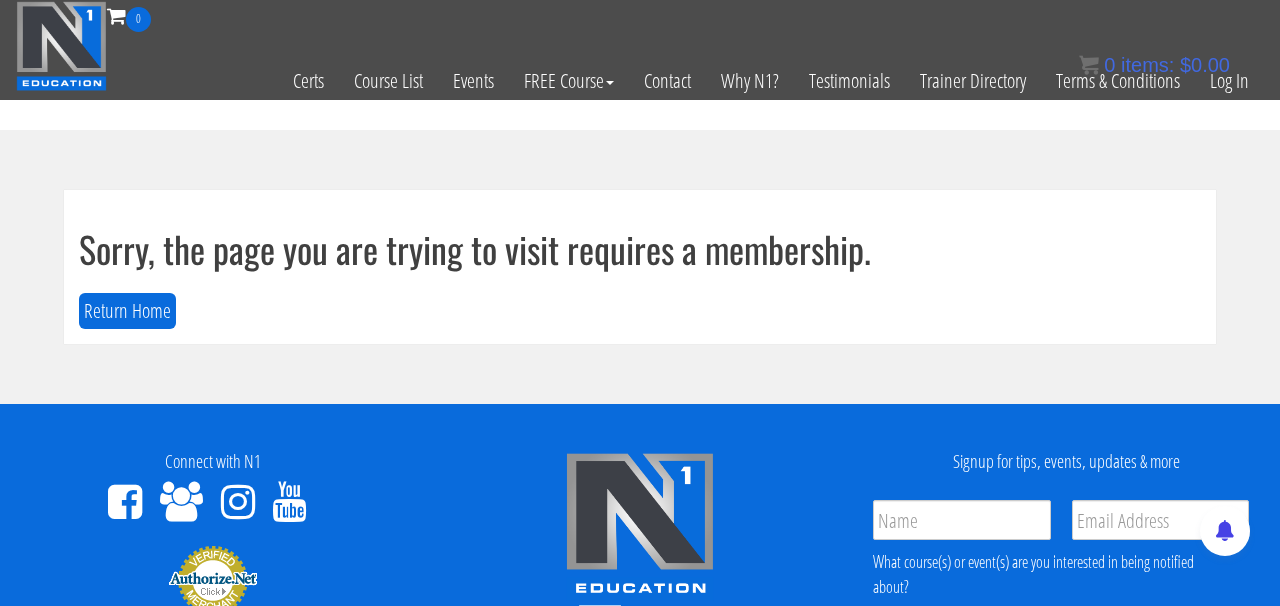 scroll, scrollTop: 0, scrollLeft: 0, axis: both 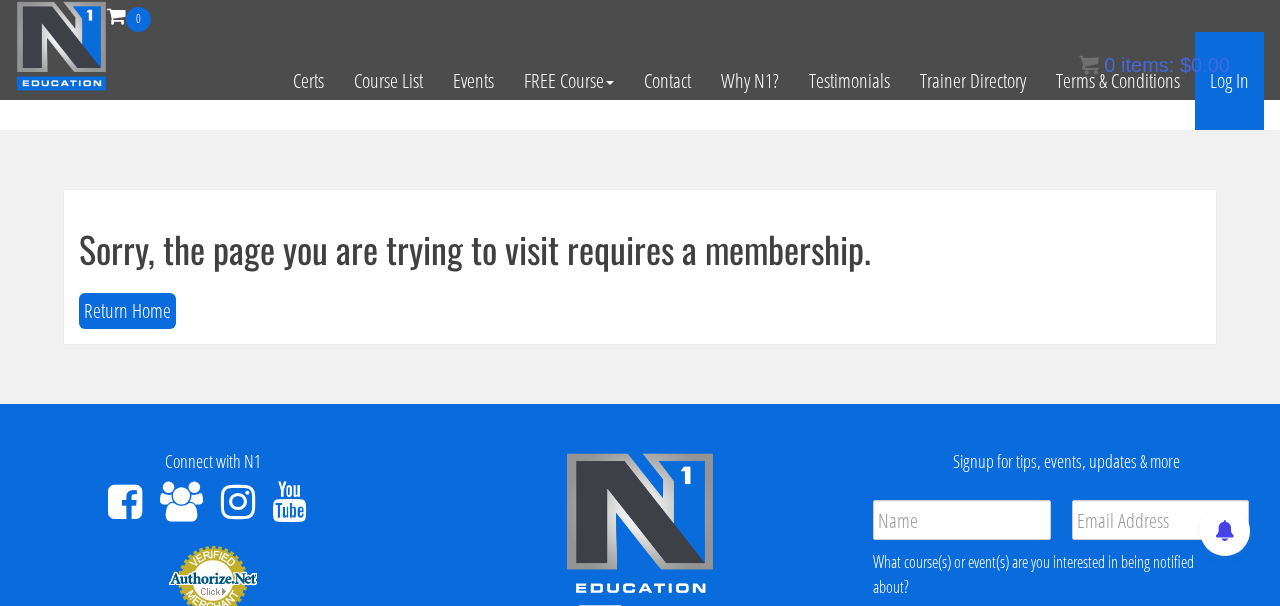 click on "Log In" at bounding box center (1229, 81) 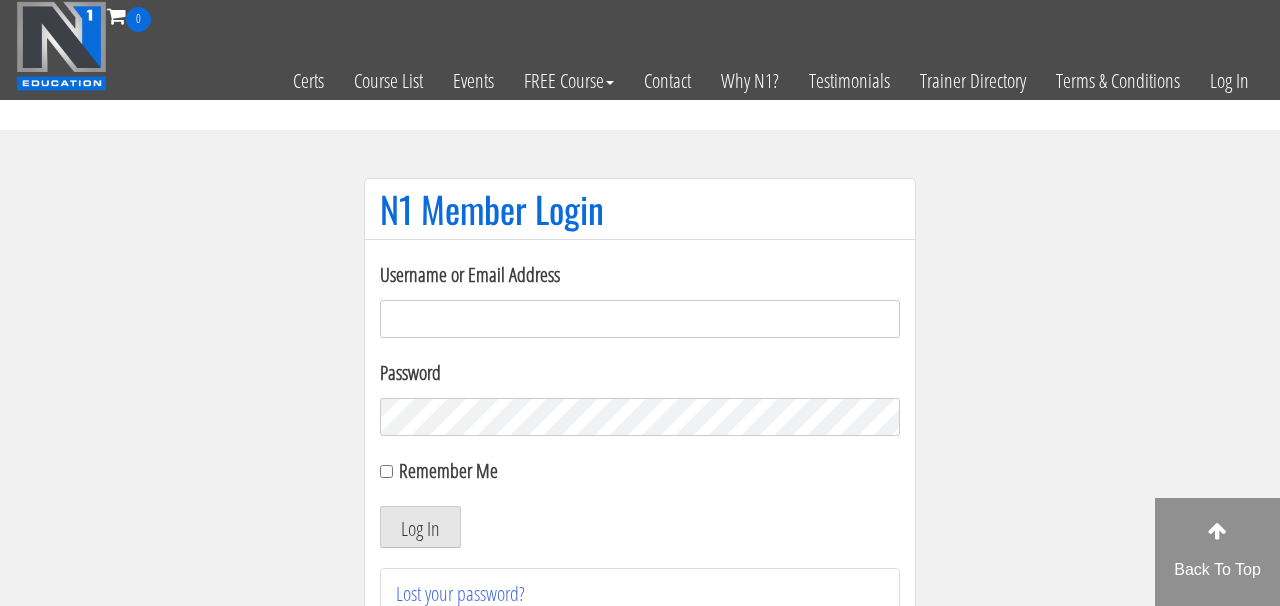 scroll, scrollTop: 0, scrollLeft: 0, axis: both 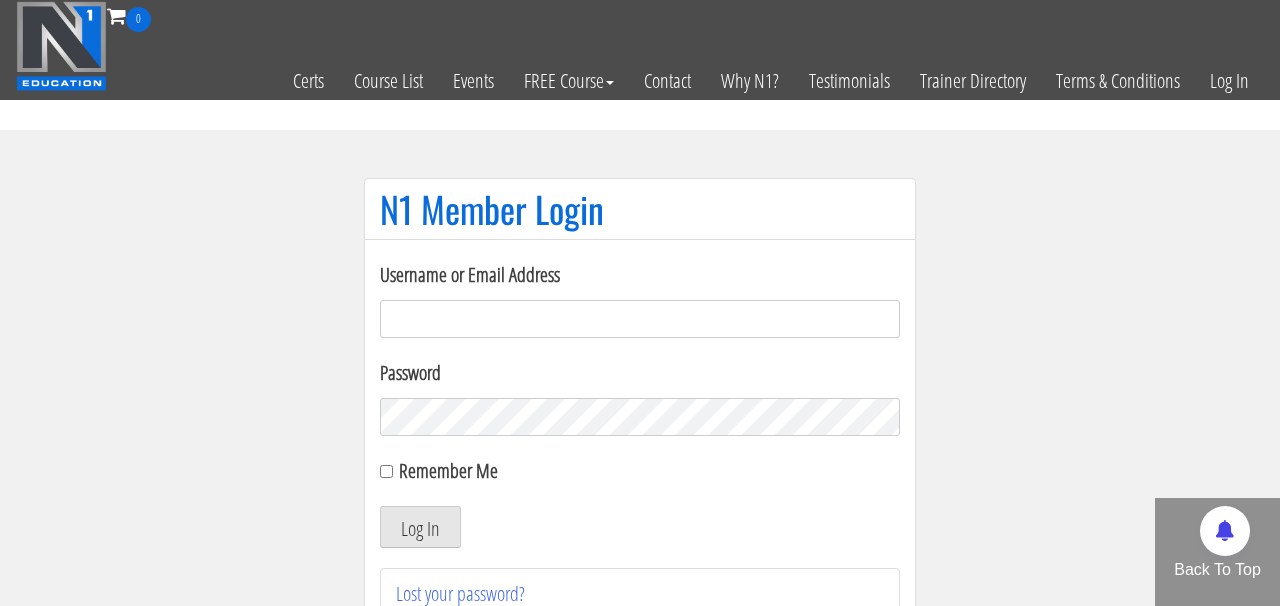 click on "Username or Email Address" at bounding box center [640, 319] 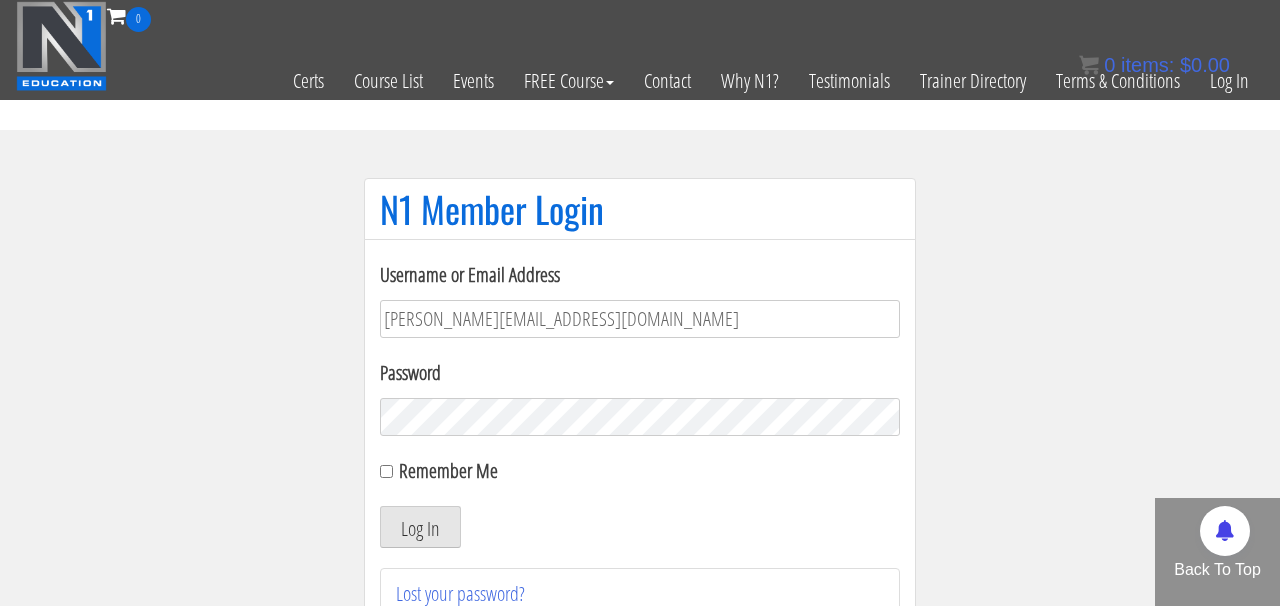 click on "Log In" at bounding box center [420, 527] 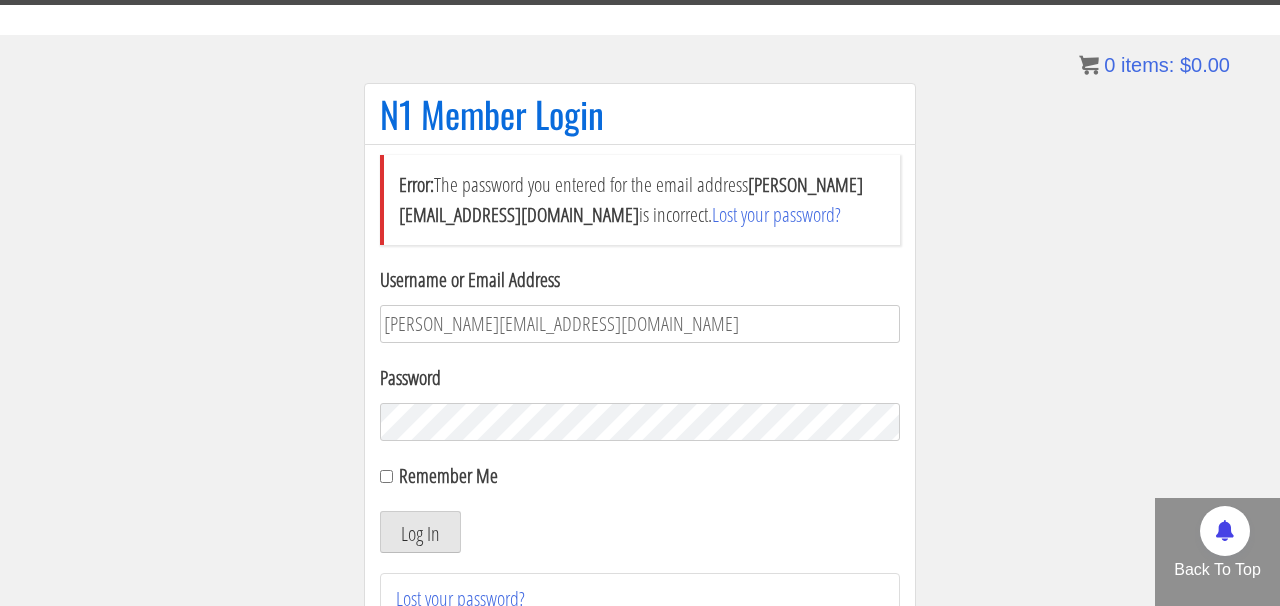 scroll, scrollTop: 127, scrollLeft: 0, axis: vertical 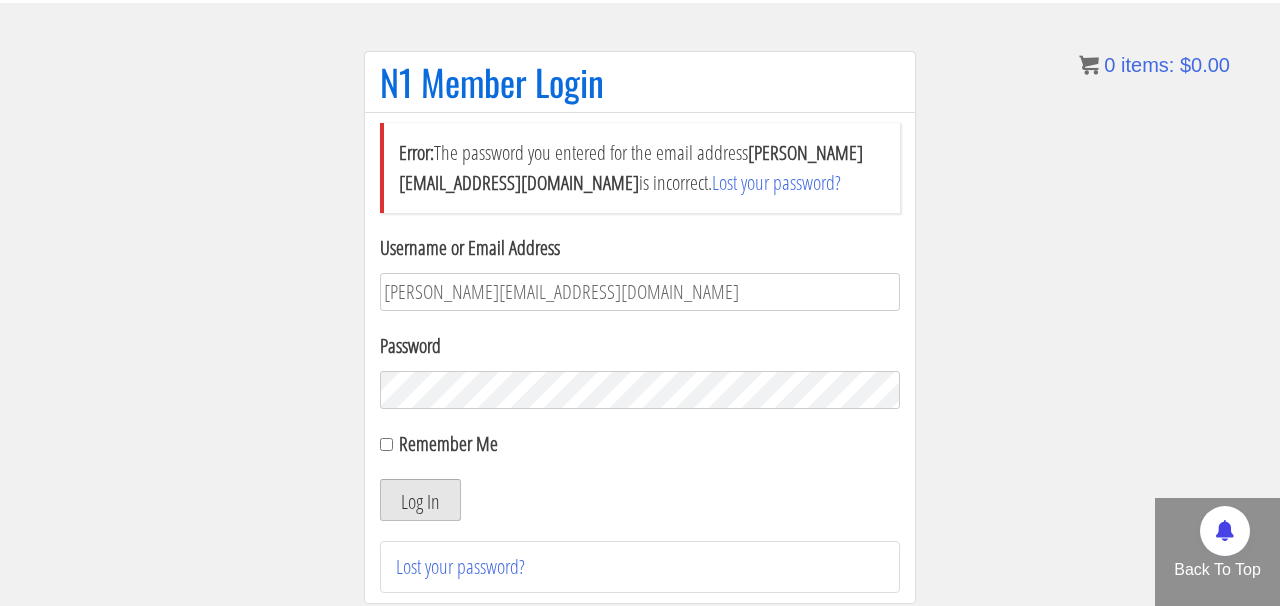 click on "Log In" at bounding box center [420, 500] 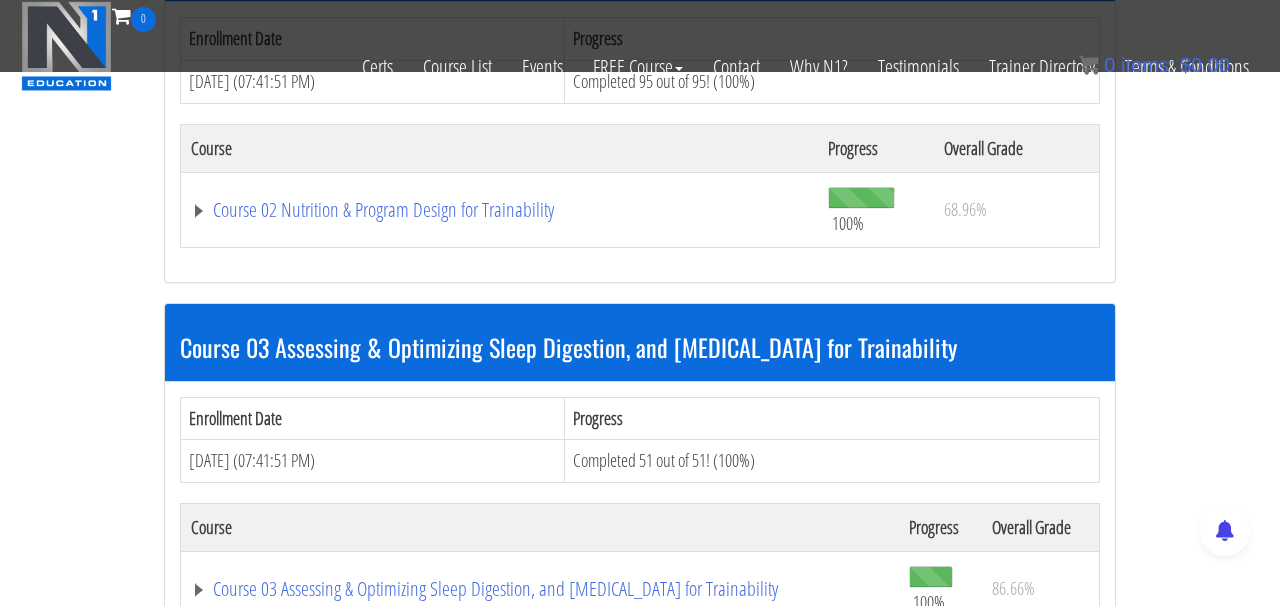 scroll, scrollTop: 726, scrollLeft: 0, axis: vertical 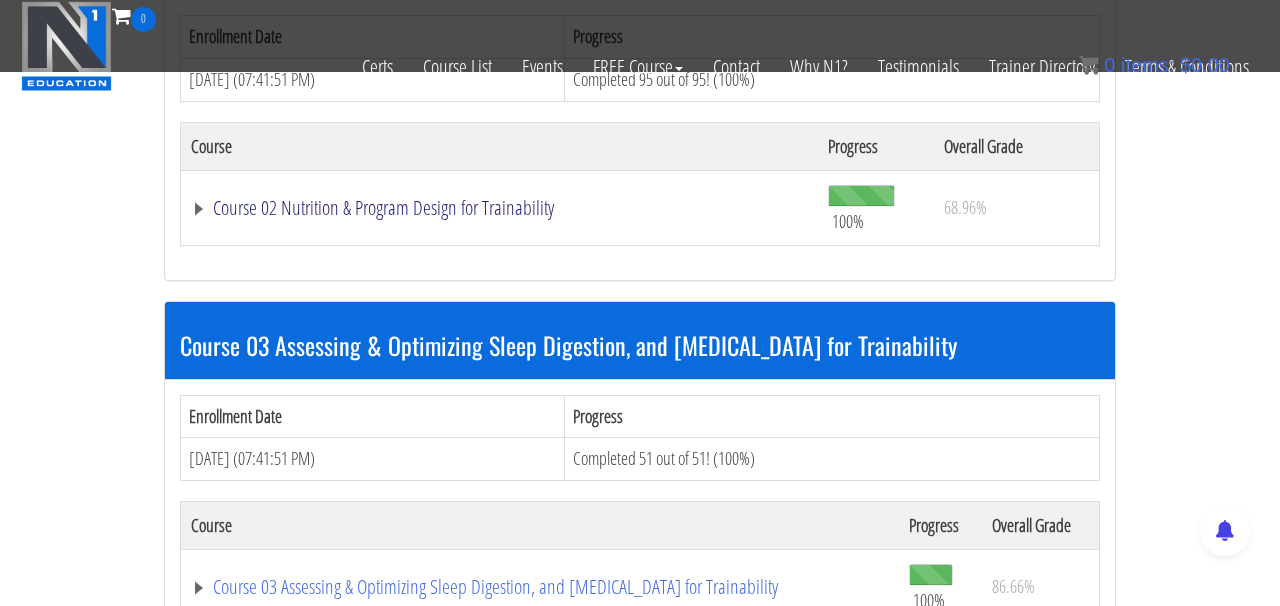 click on "Course 02 Nutrition & Program Design for Trainability" at bounding box center [467, -158] 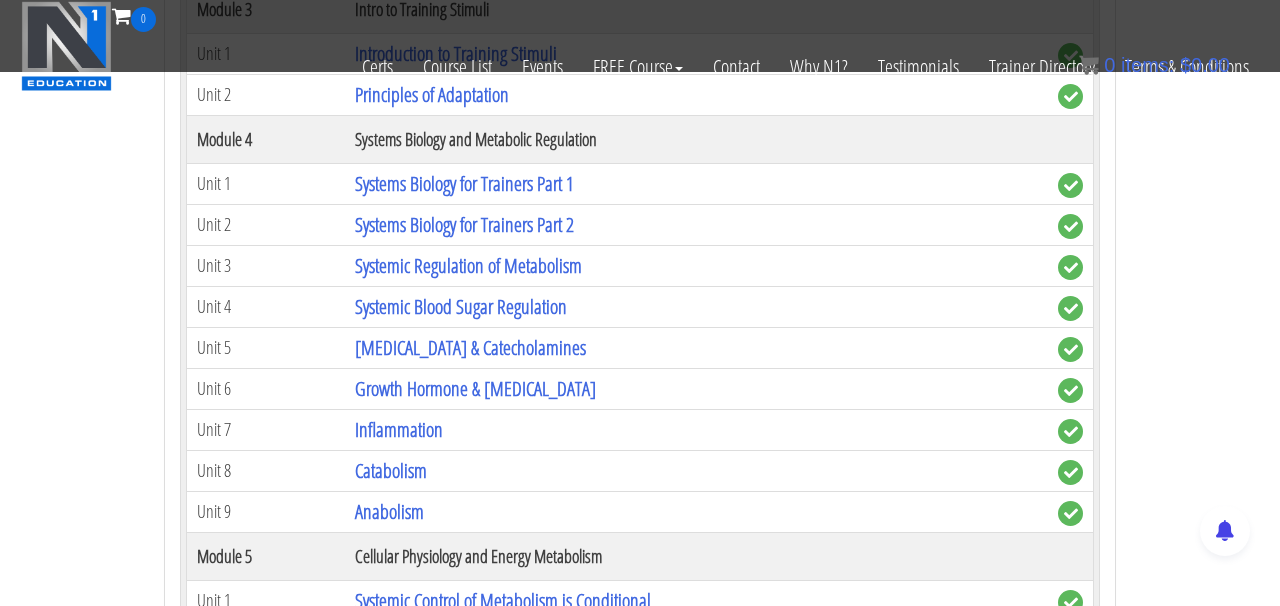 scroll, scrollTop: 1255, scrollLeft: 0, axis: vertical 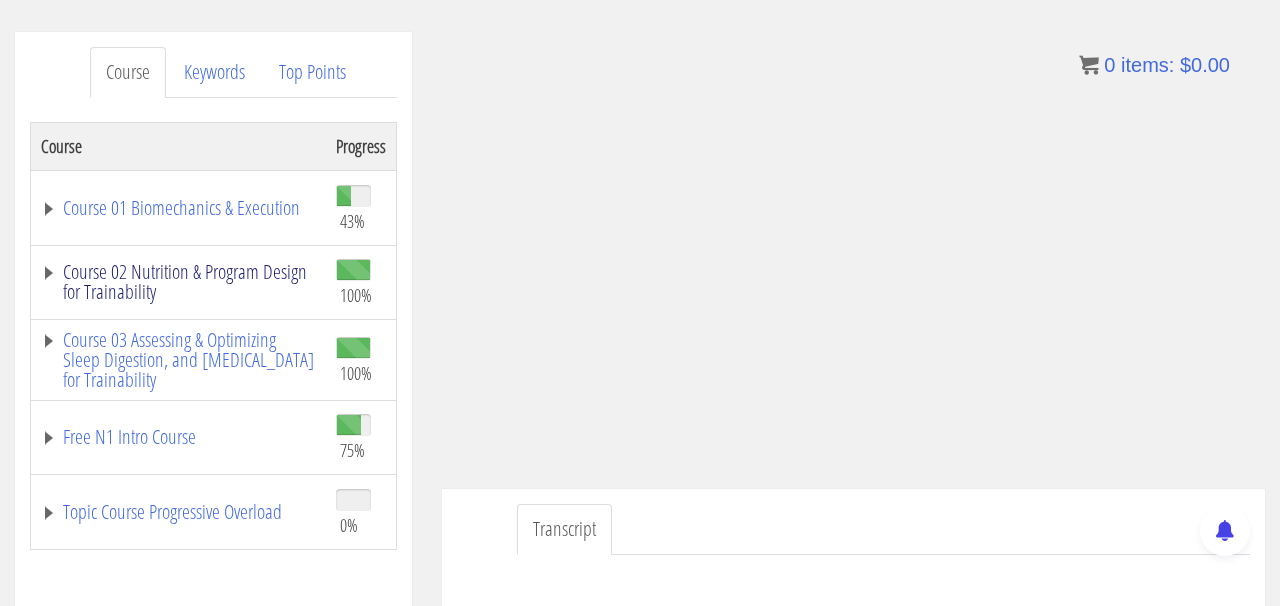 click on "Course 02 Nutrition & Program Design for Trainability" at bounding box center (178, 282) 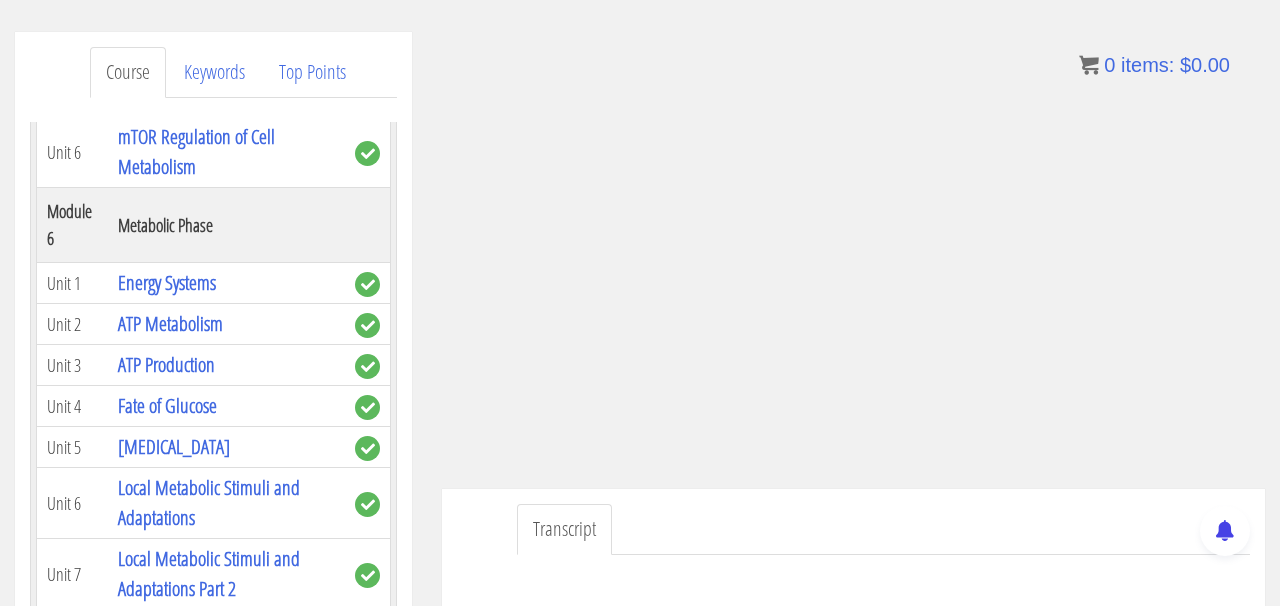 scroll, scrollTop: 1701, scrollLeft: 0, axis: vertical 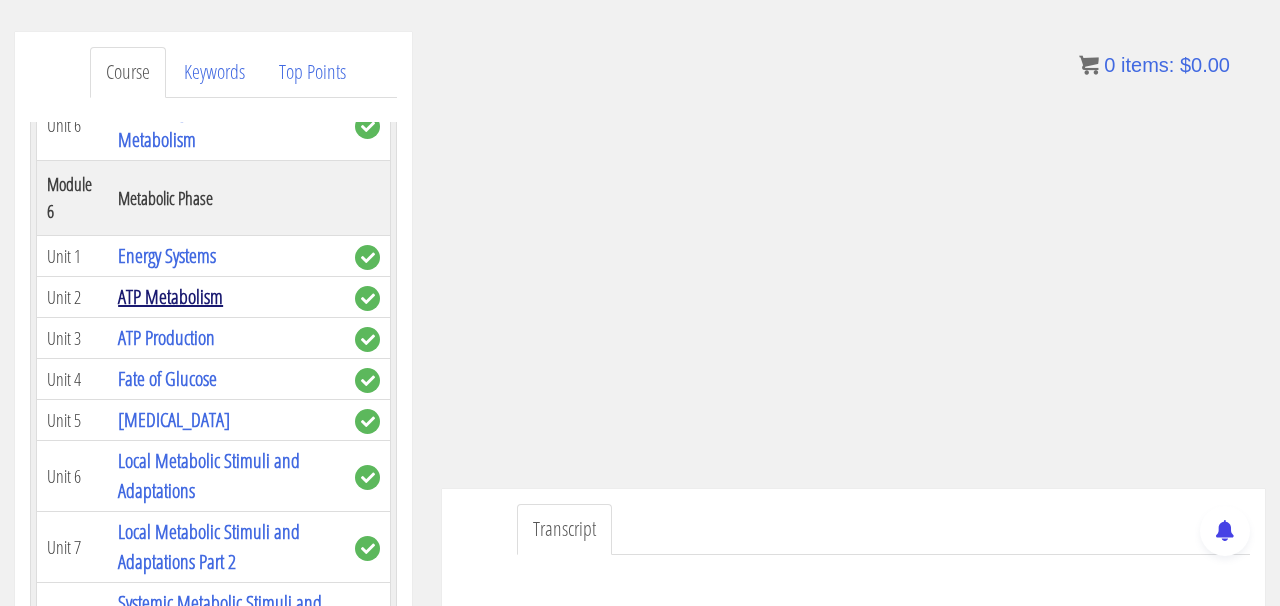 click on "ATP Metabolism" at bounding box center [170, 296] 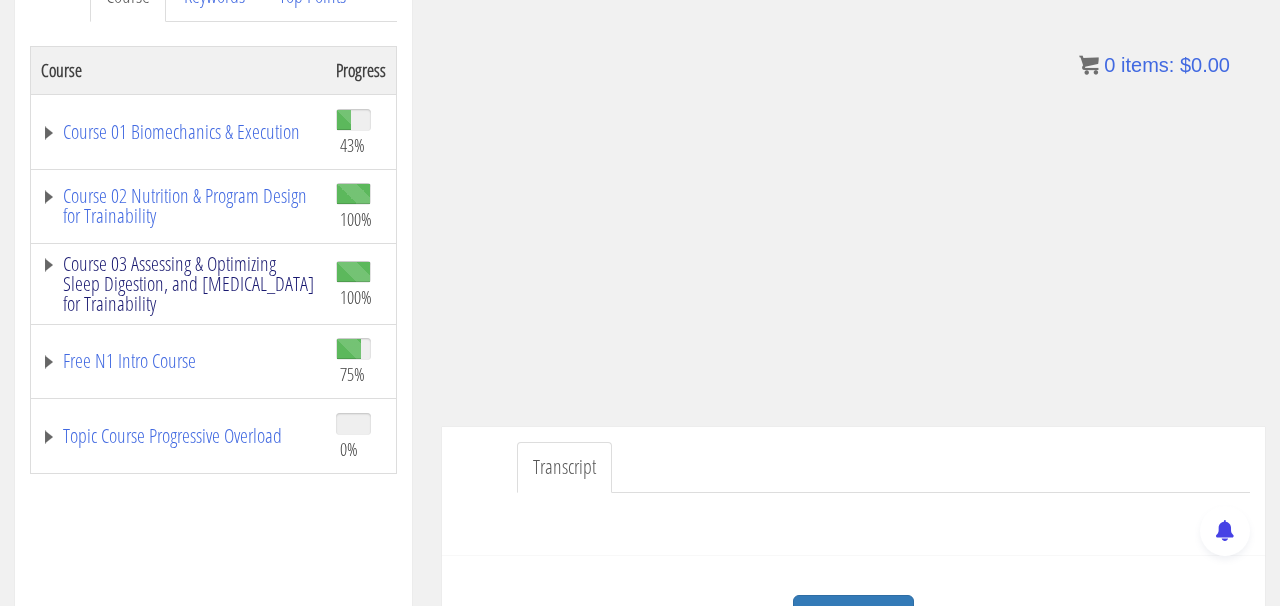 scroll, scrollTop: 311, scrollLeft: 0, axis: vertical 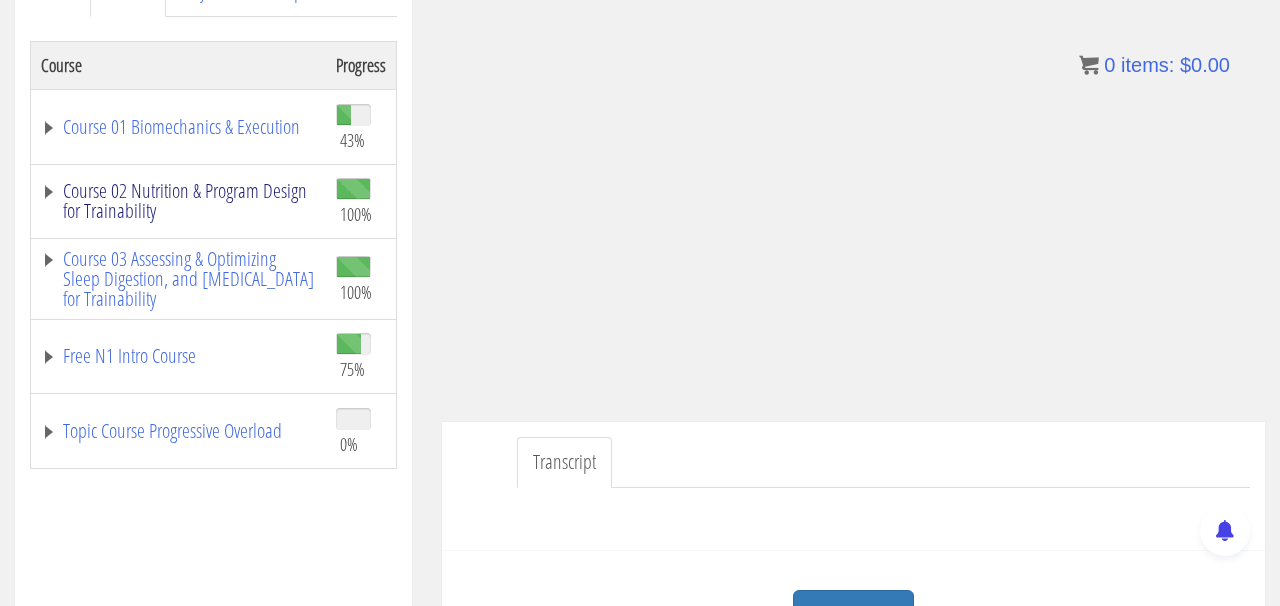 click on "Course 02 Nutrition & Program Design for Trainability" at bounding box center (178, 201) 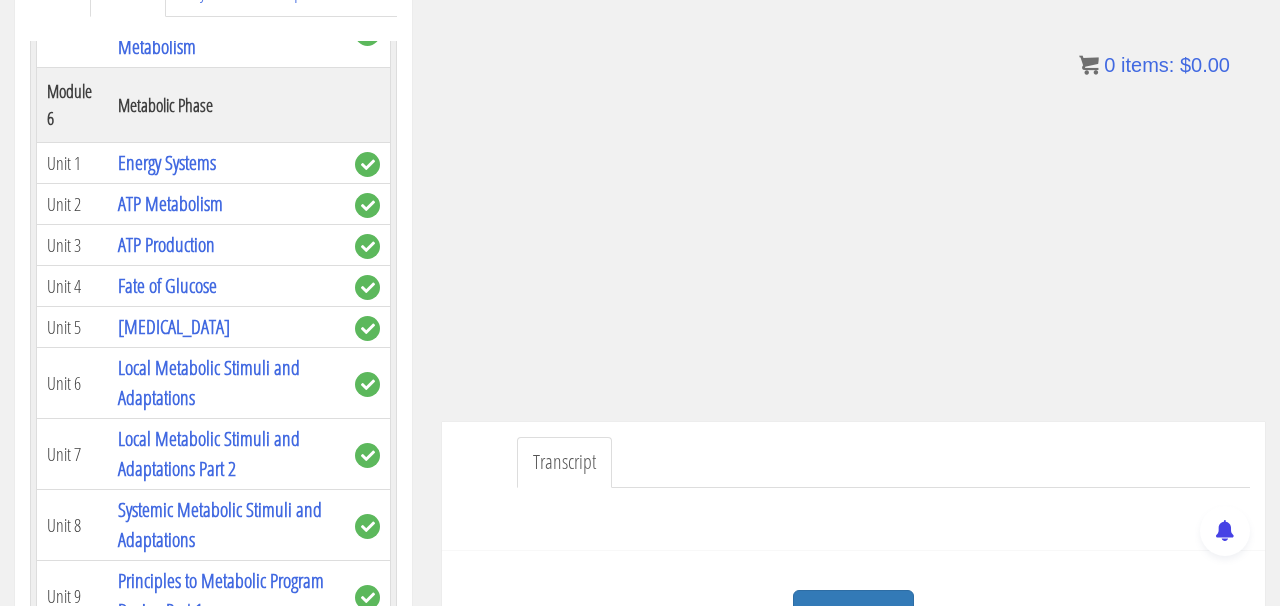 scroll, scrollTop: 1715, scrollLeft: 0, axis: vertical 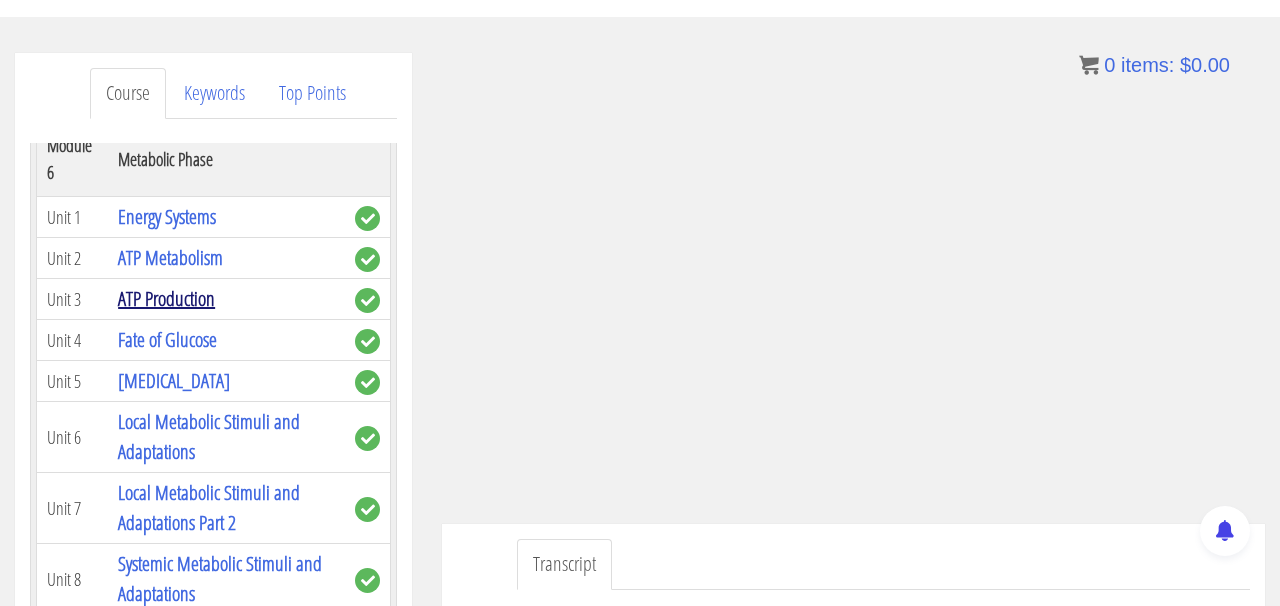 click on "ATP Production" at bounding box center [166, 298] 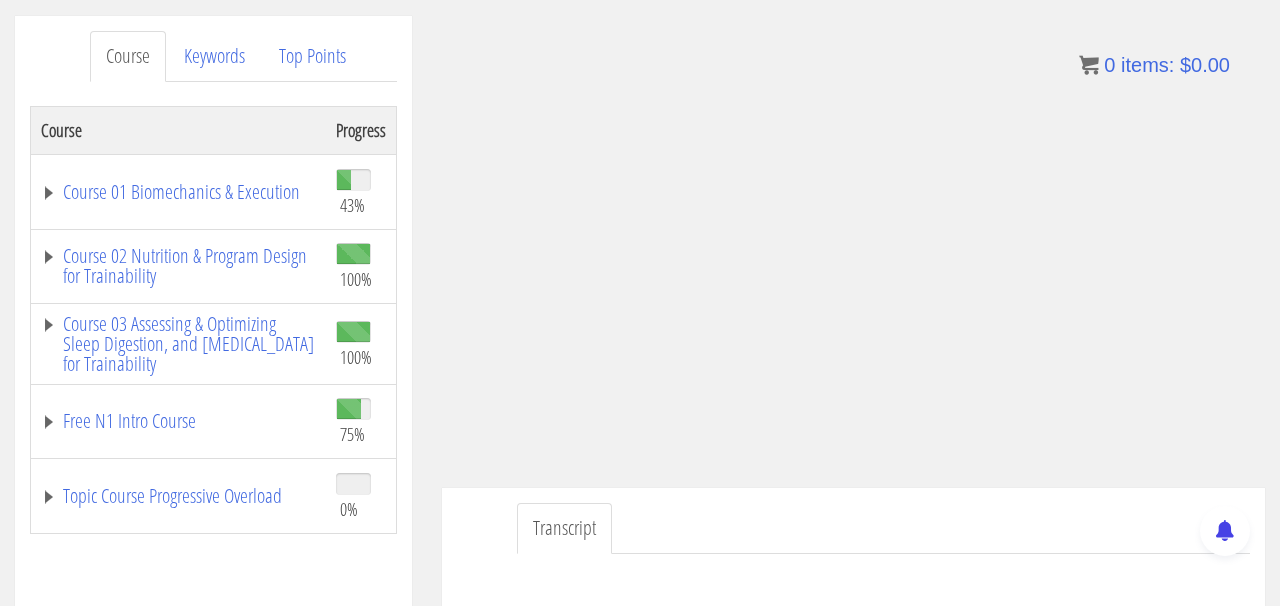 scroll, scrollTop: 249, scrollLeft: 0, axis: vertical 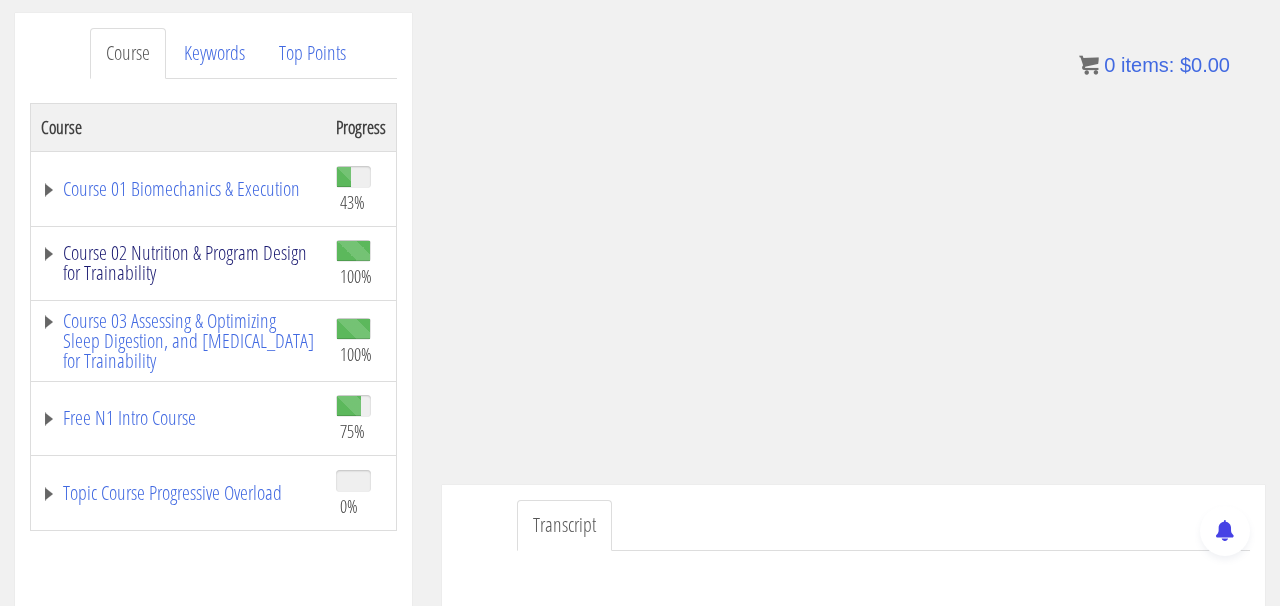 click on "Course 02 Nutrition & Program Design for Trainability" at bounding box center [178, 263] 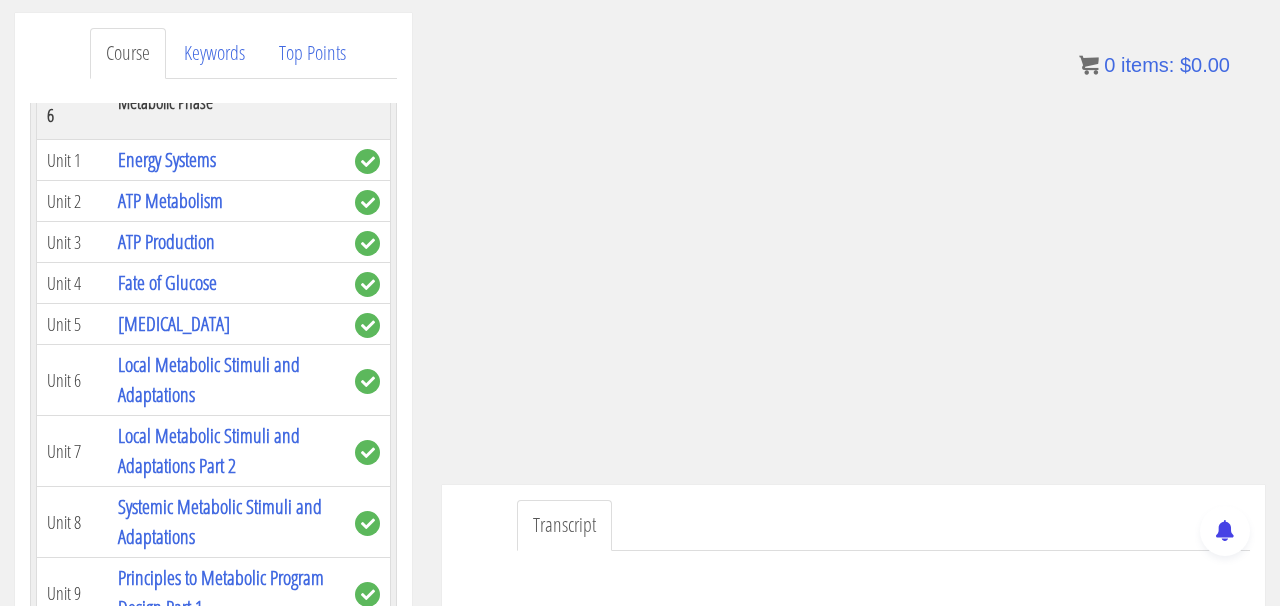 scroll, scrollTop: 1804, scrollLeft: 0, axis: vertical 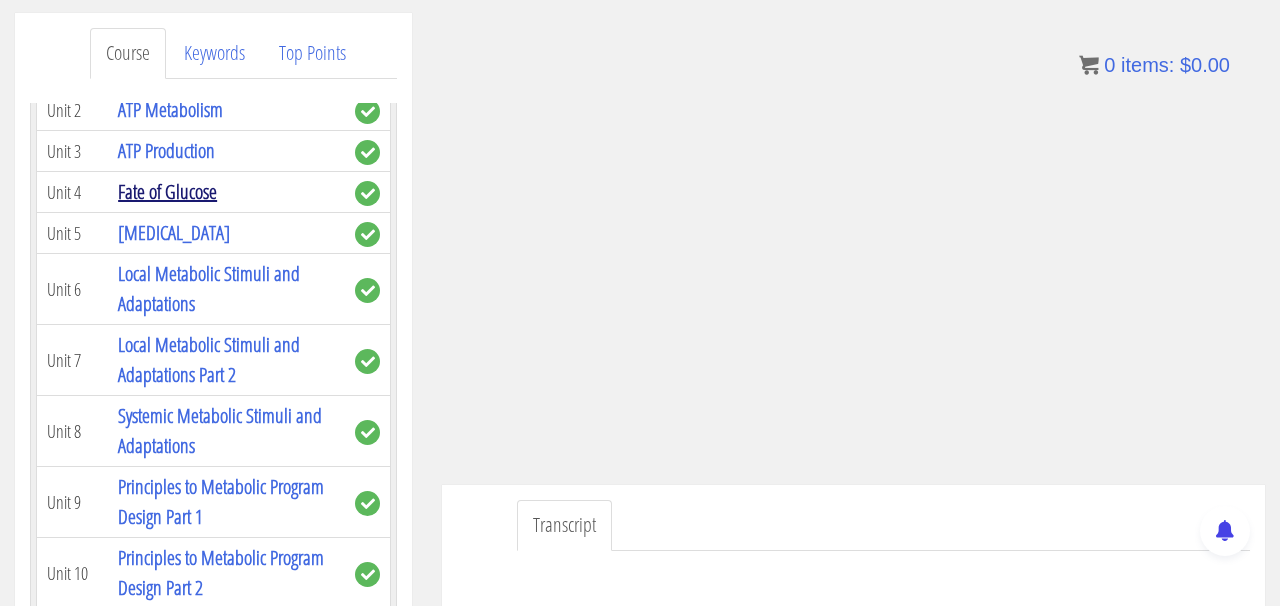 click on "Fate of Glucose" at bounding box center [167, 191] 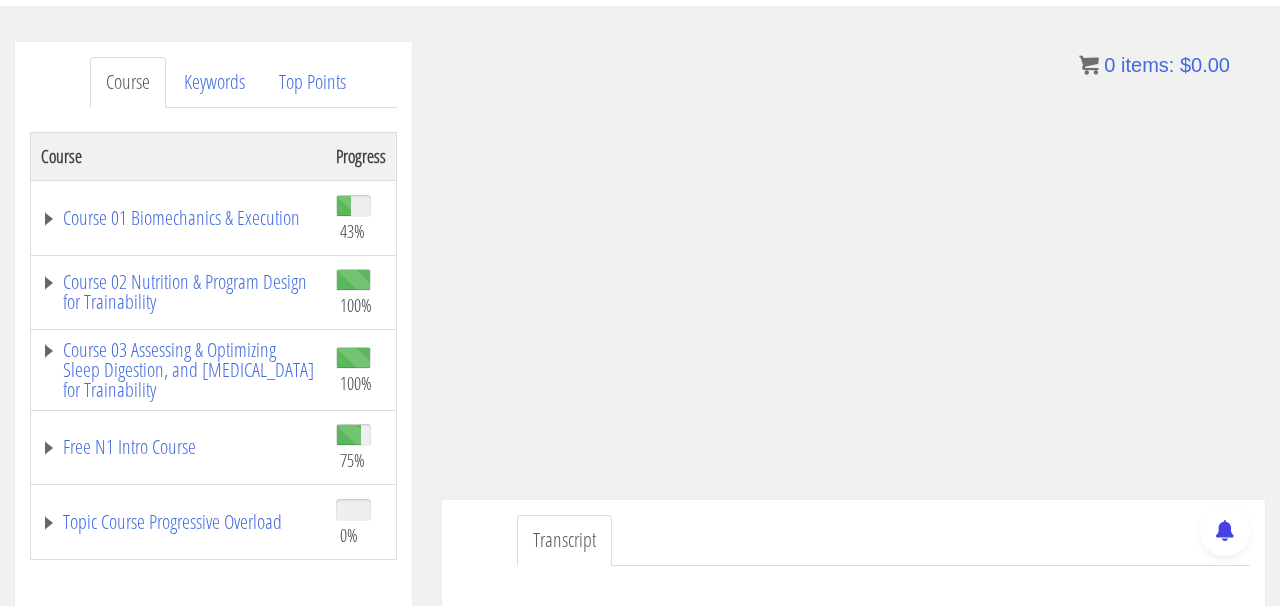 scroll, scrollTop: 234, scrollLeft: 0, axis: vertical 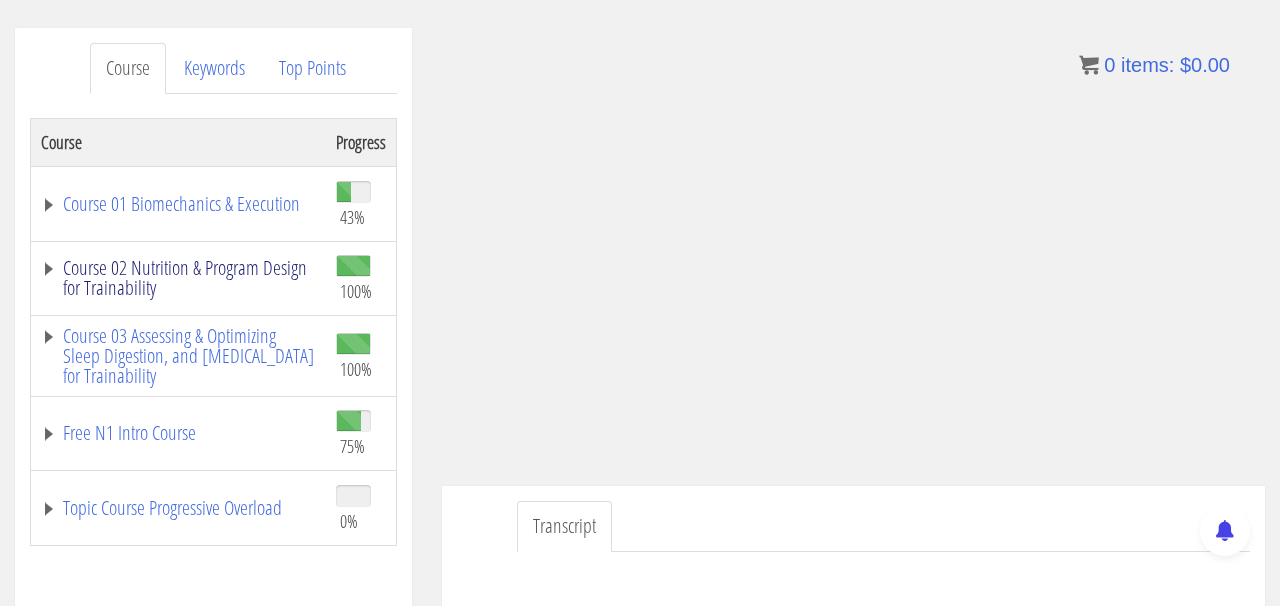 click on "Course 02 Nutrition & Program Design for Trainability" at bounding box center [178, 278] 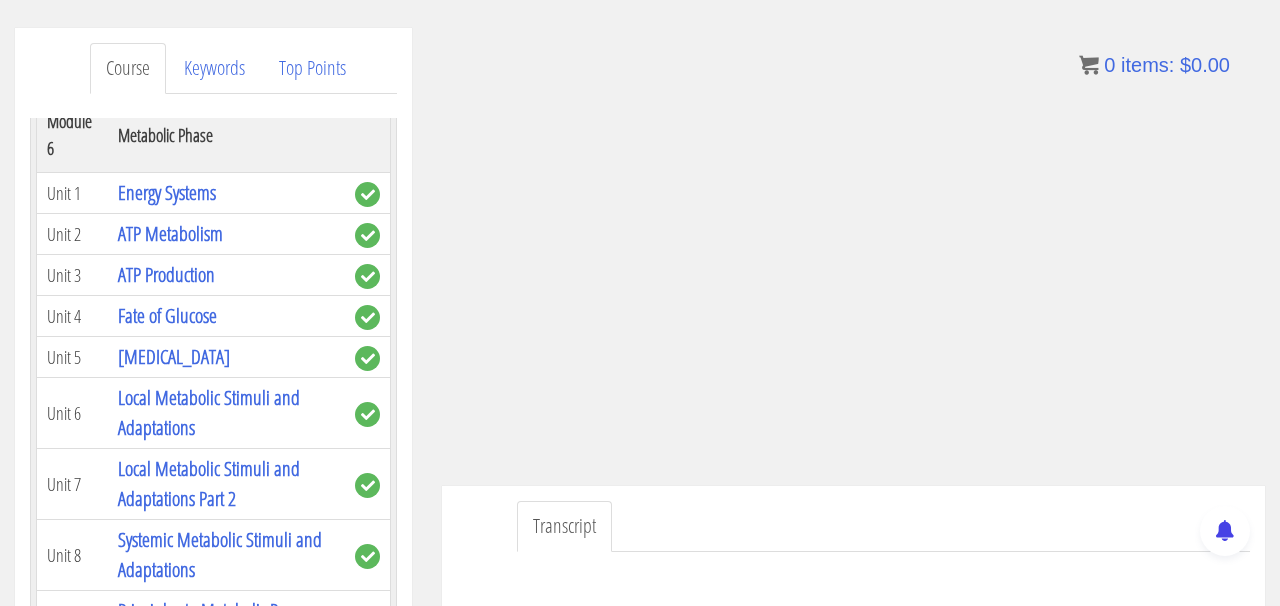 scroll, scrollTop: 1767, scrollLeft: 0, axis: vertical 